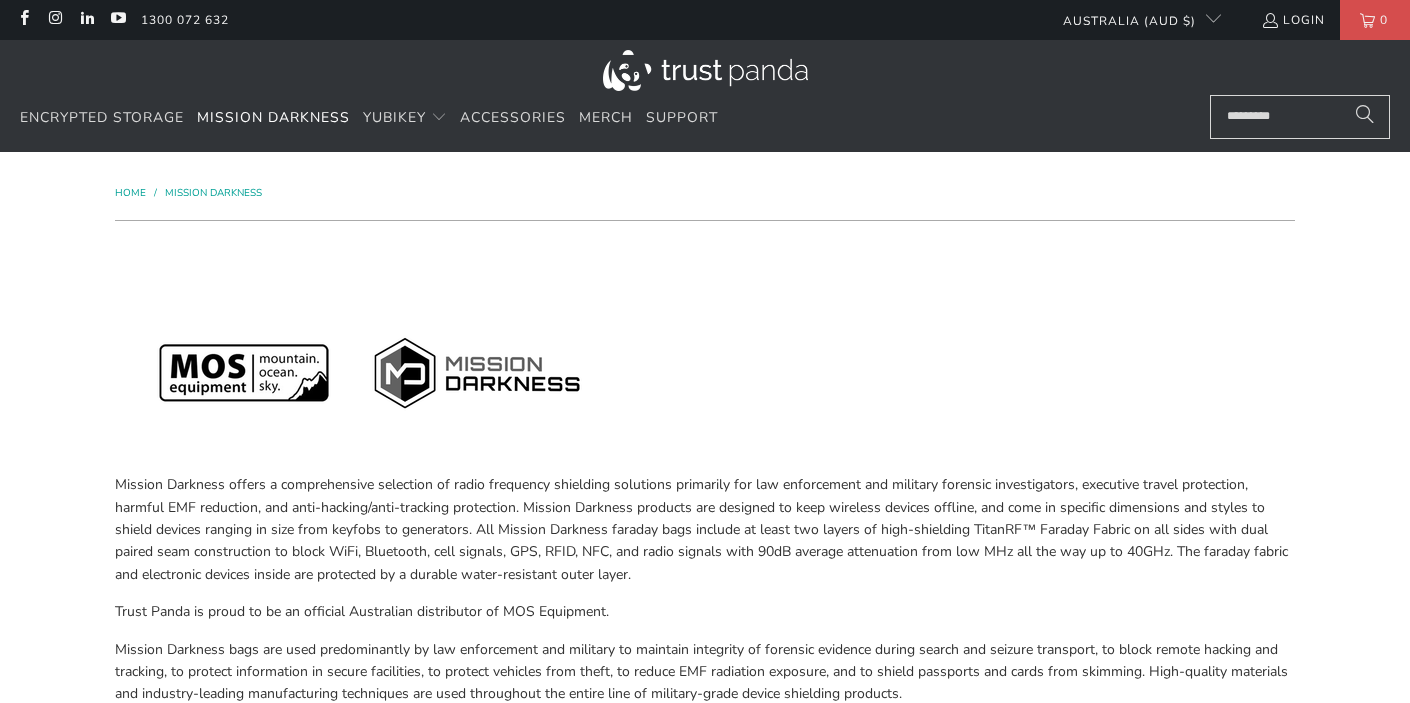 scroll, scrollTop: 0, scrollLeft: 0, axis: both 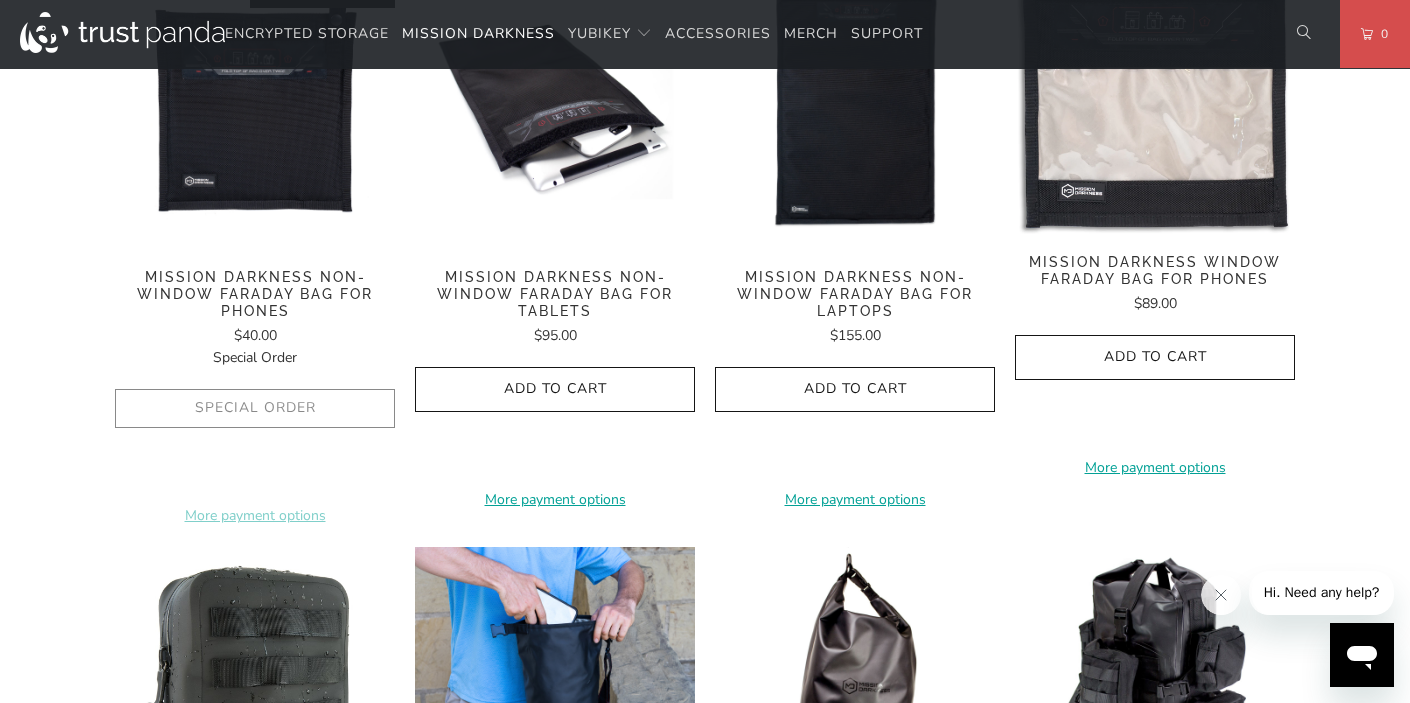 click on "Special Order
More payment options    This item is a recurring or deferred purchase. By continuing, I agree to the  cancellation policy  and authorize you to charge my payment method at the prices, frequency and dates listed on this page until my order is fulfilled or I cancel, if permitted." 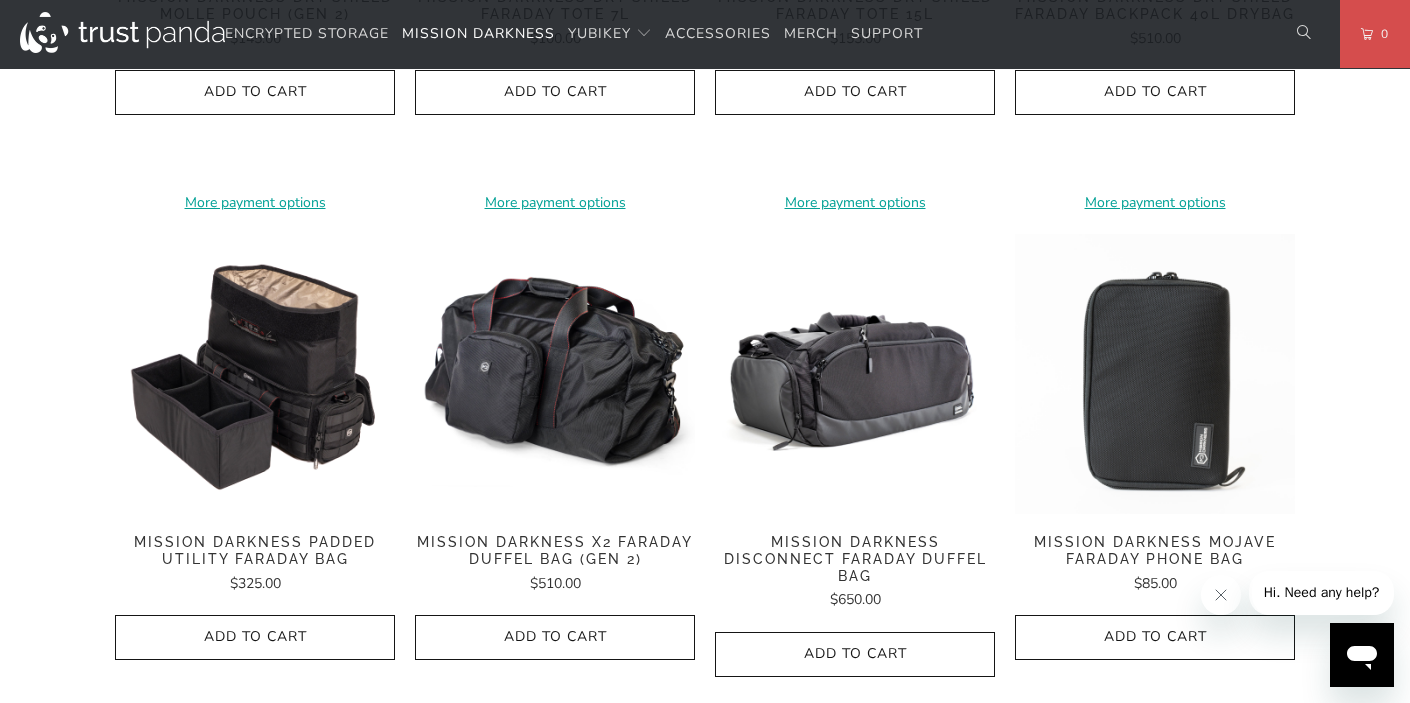 scroll, scrollTop: 2531, scrollLeft: 0, axis: vertical 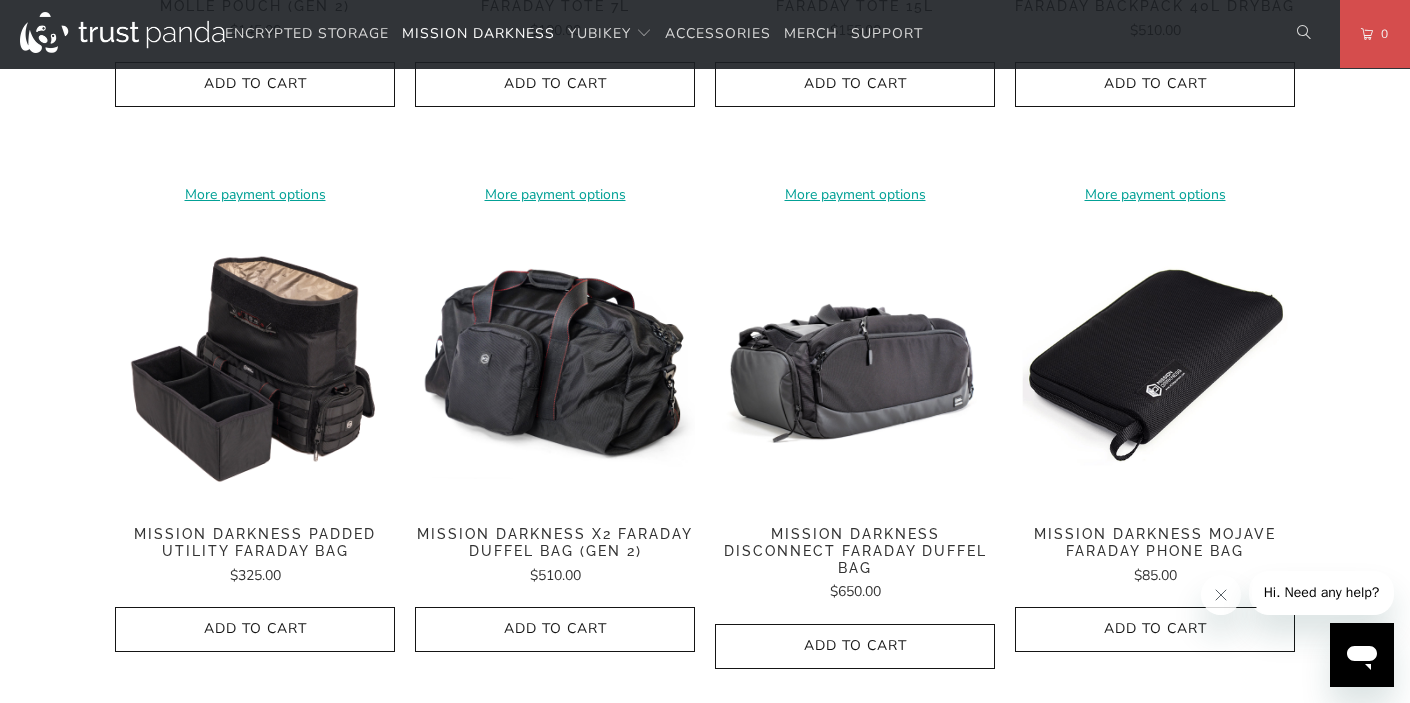 click at bounding box center (1155, 366) 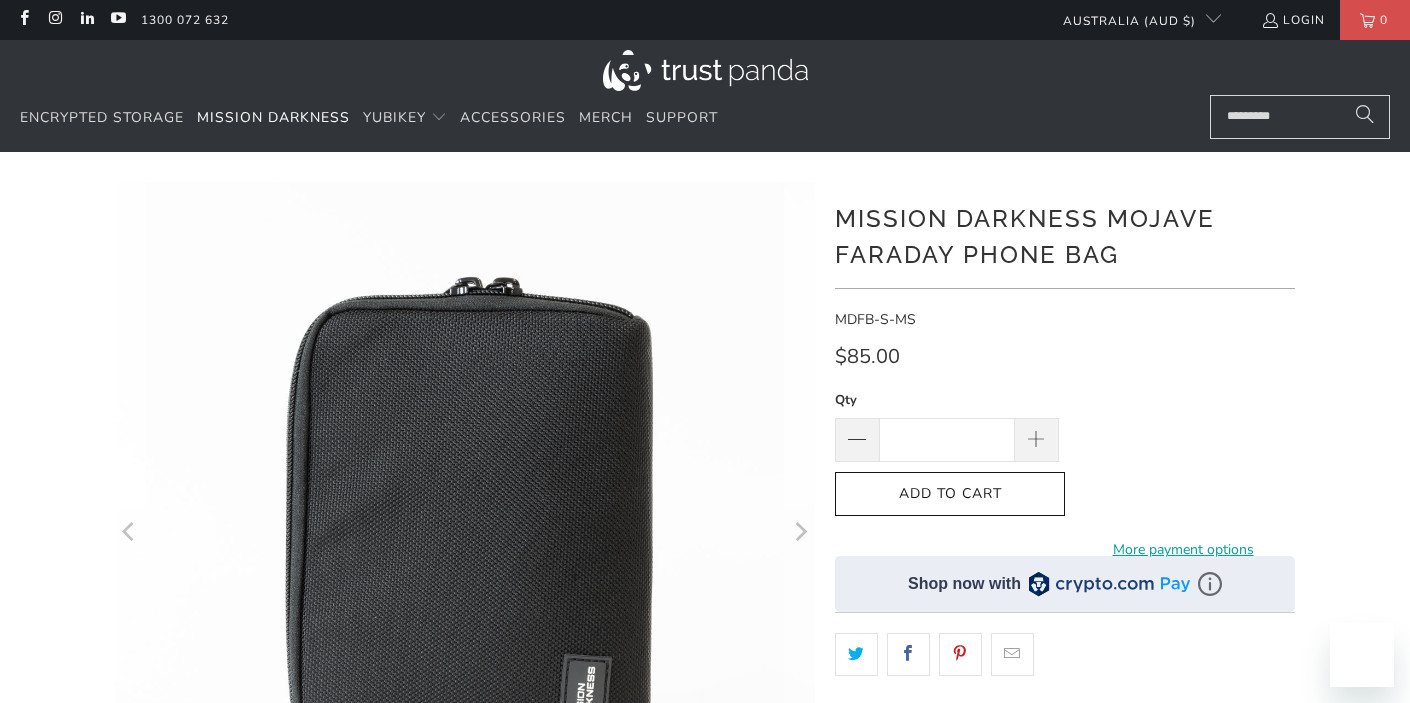 scroll, scrollTop: 0, scrollLeft: 0, axis: both 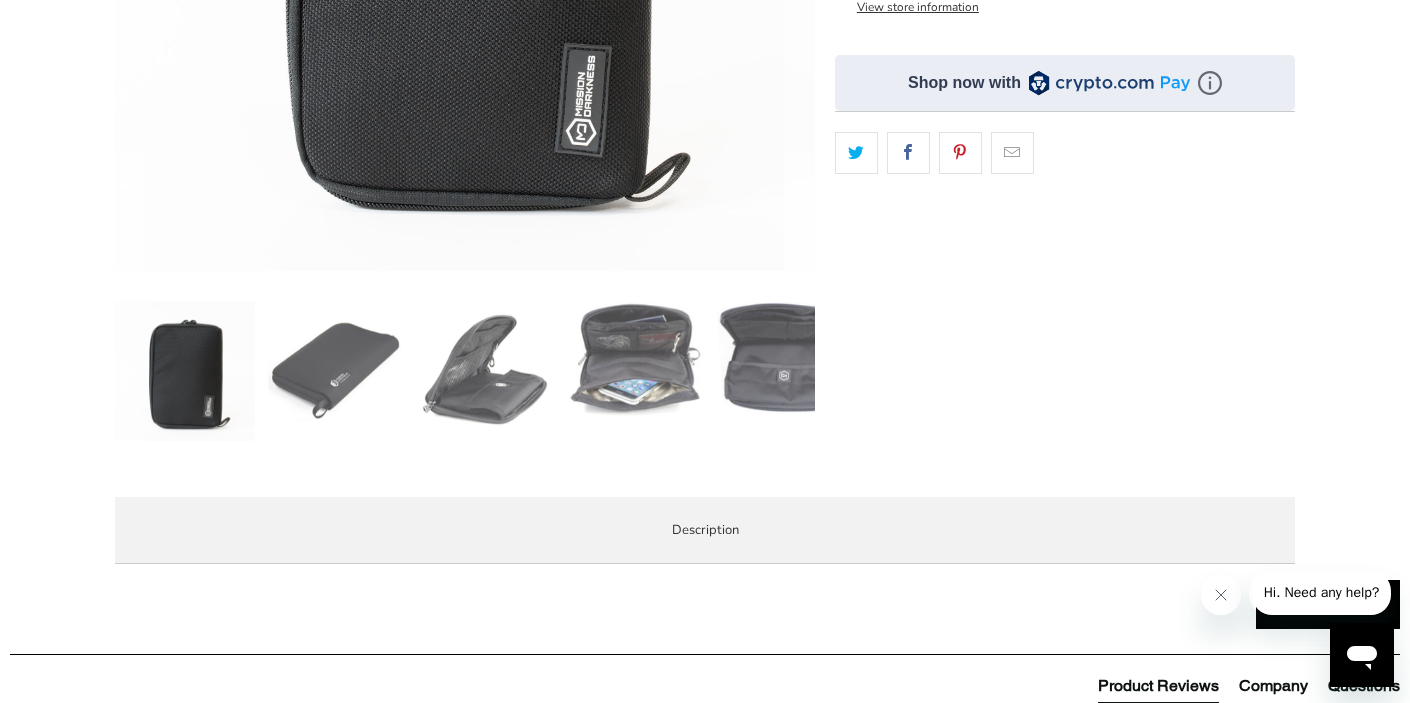 click at bounding box center [335, 371] 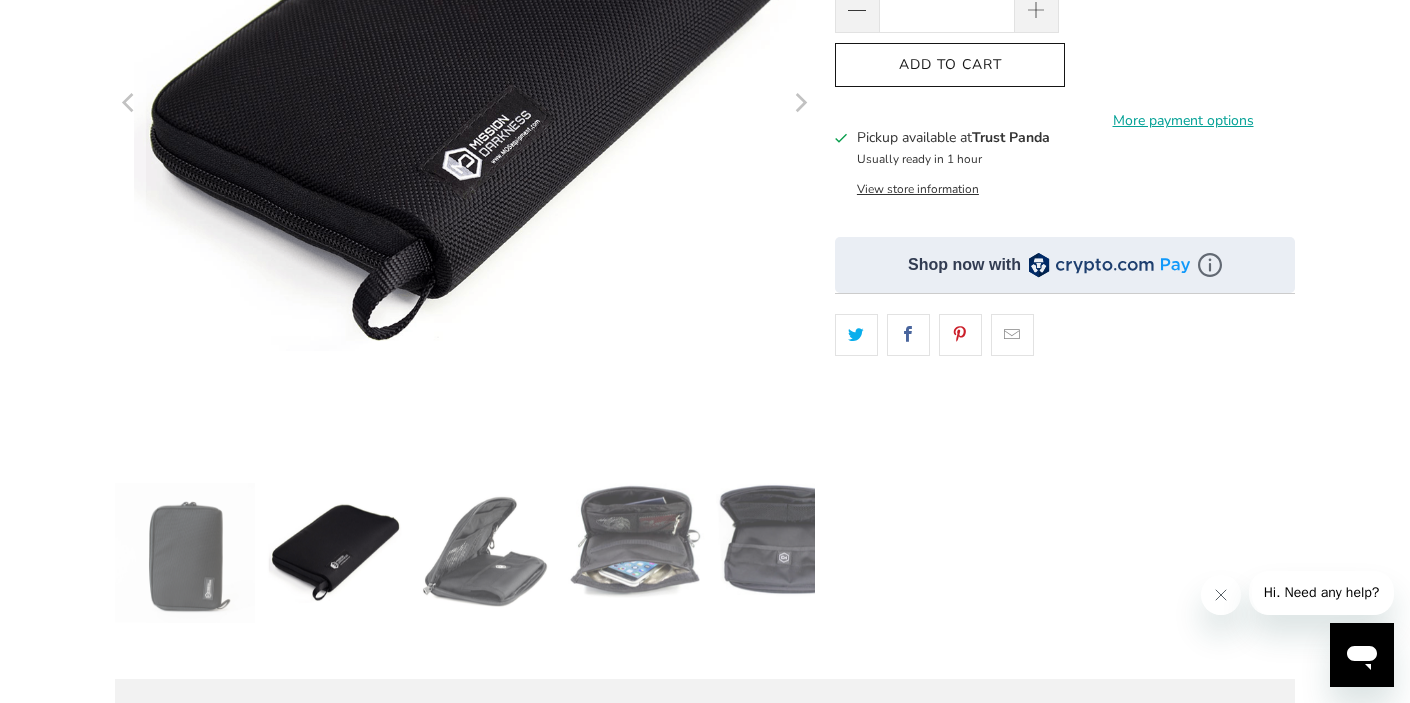scroll, scrollTop: 428, scrollLeft: 0, axis: vertical 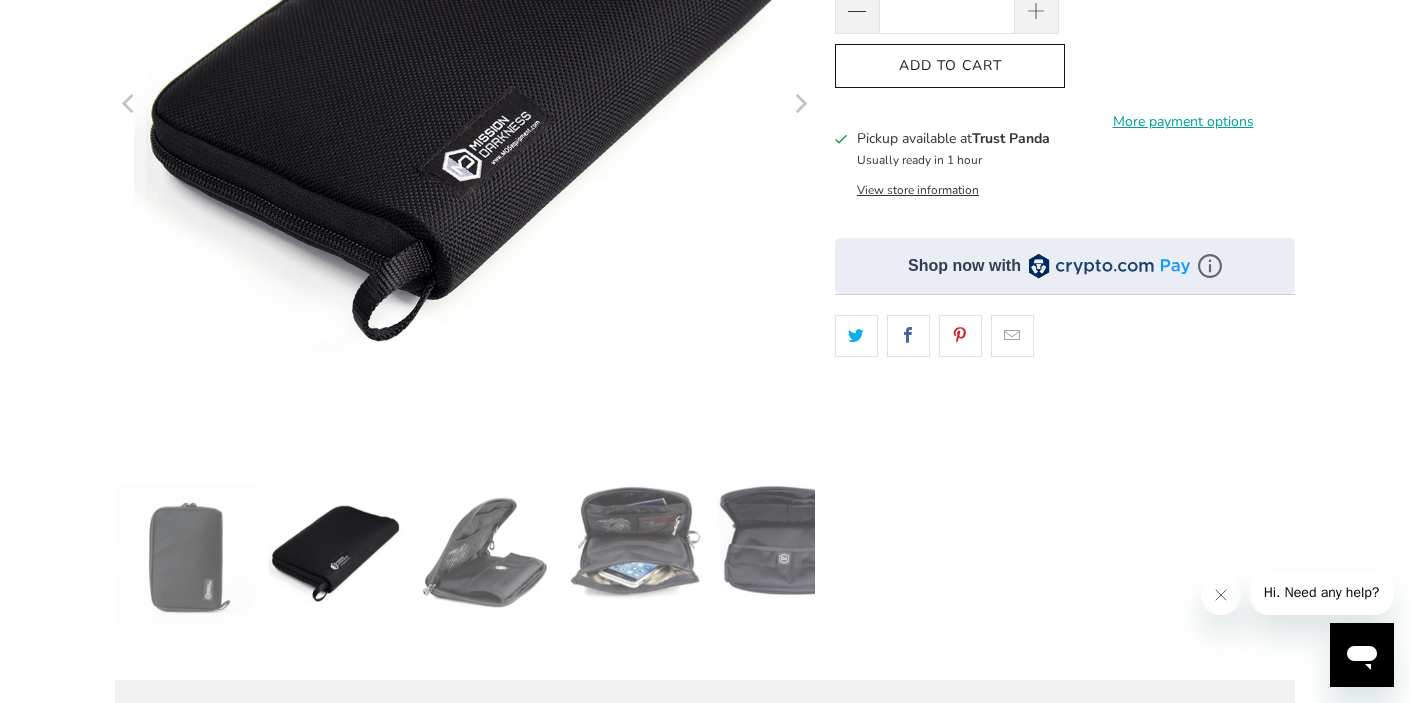 click at bounding box center [485, 554] 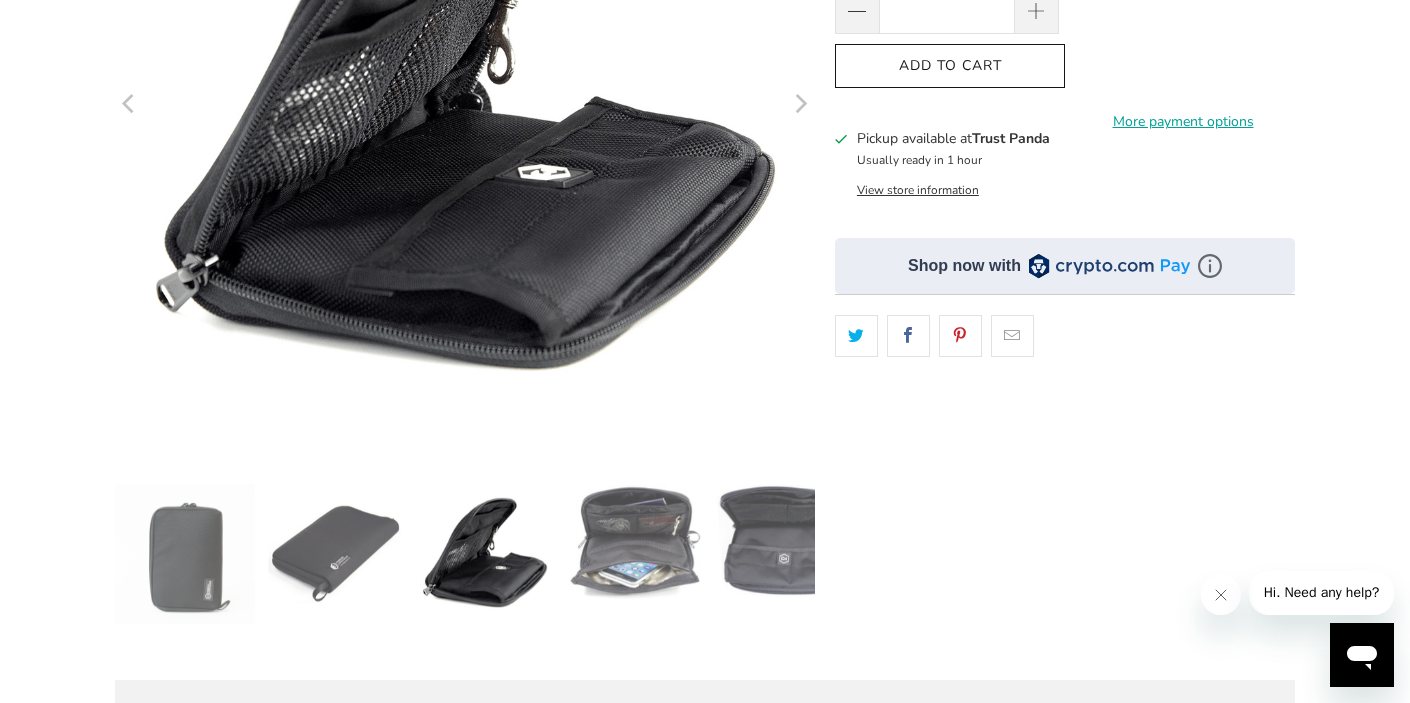 click at bounding box center (635, 542) 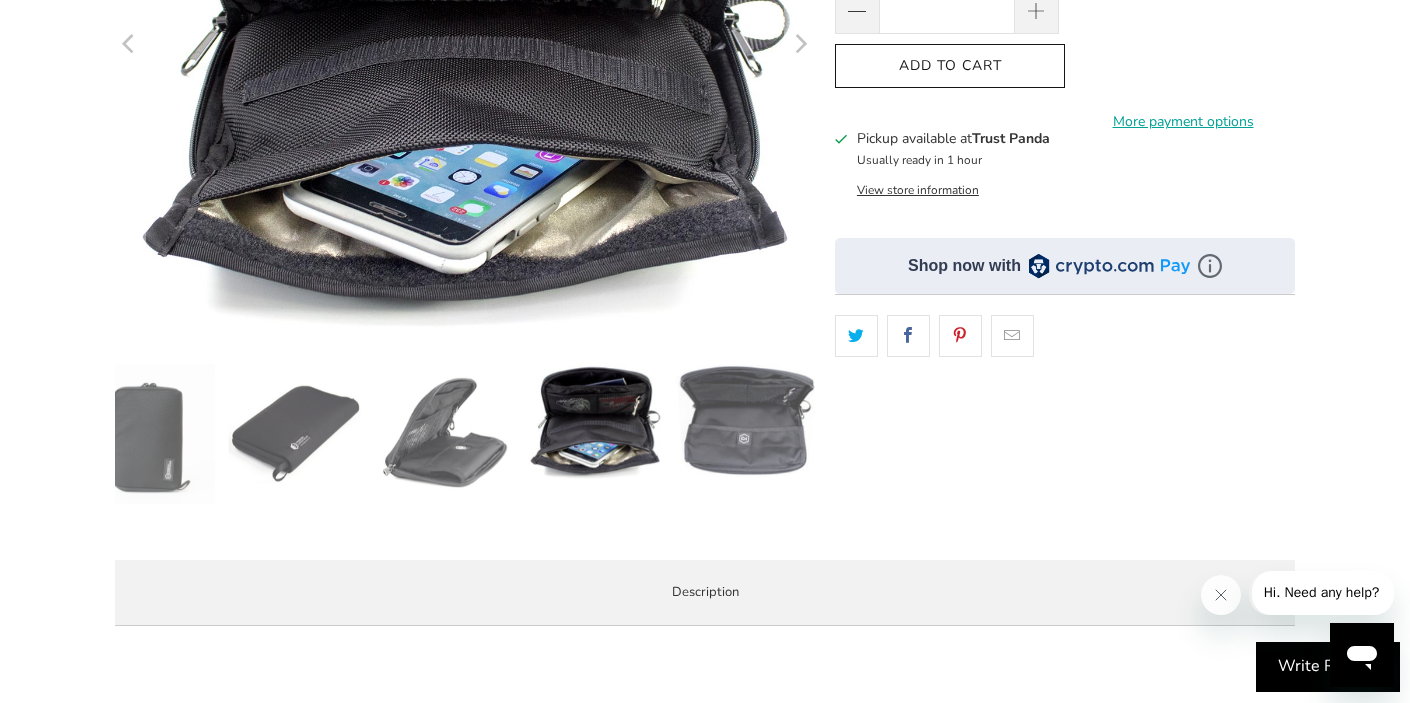 click at bounding box center [745, 422] 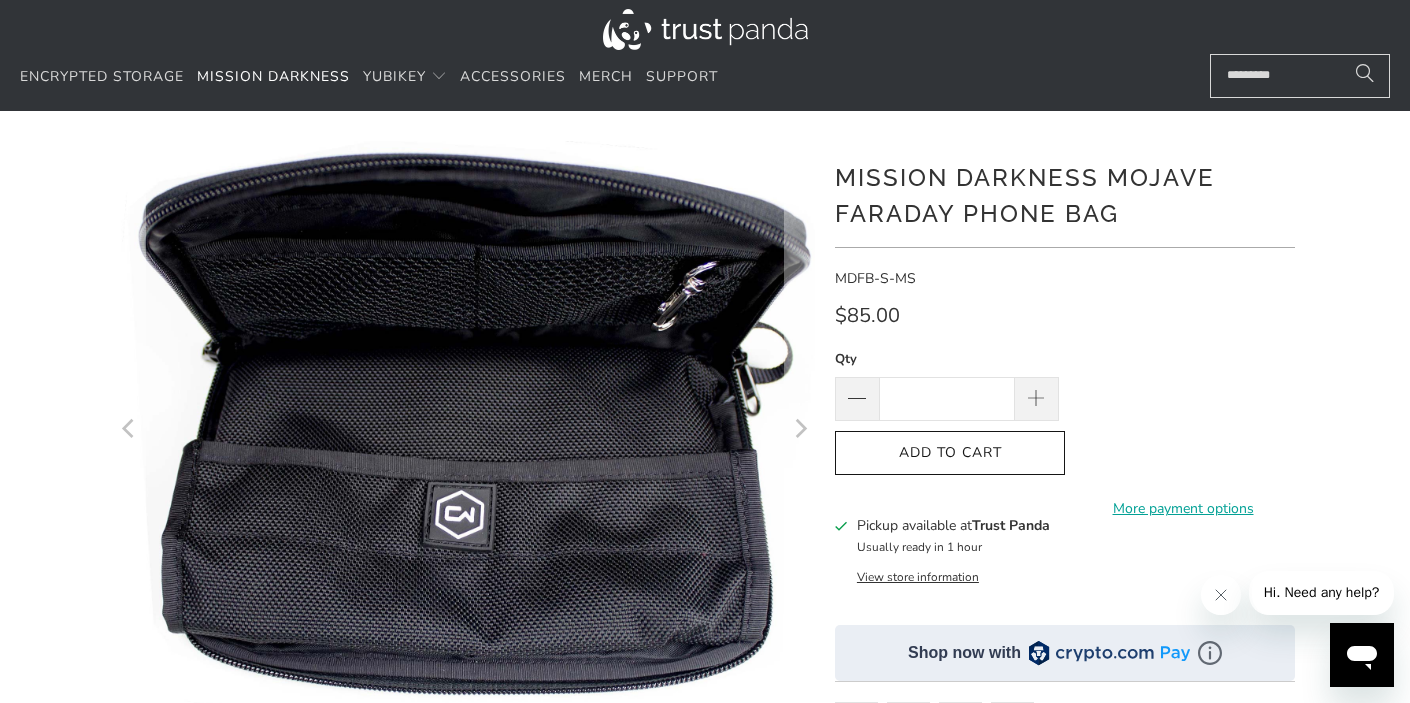 scroll, scrollTop: 0, scrollLeft: 0, axis: both 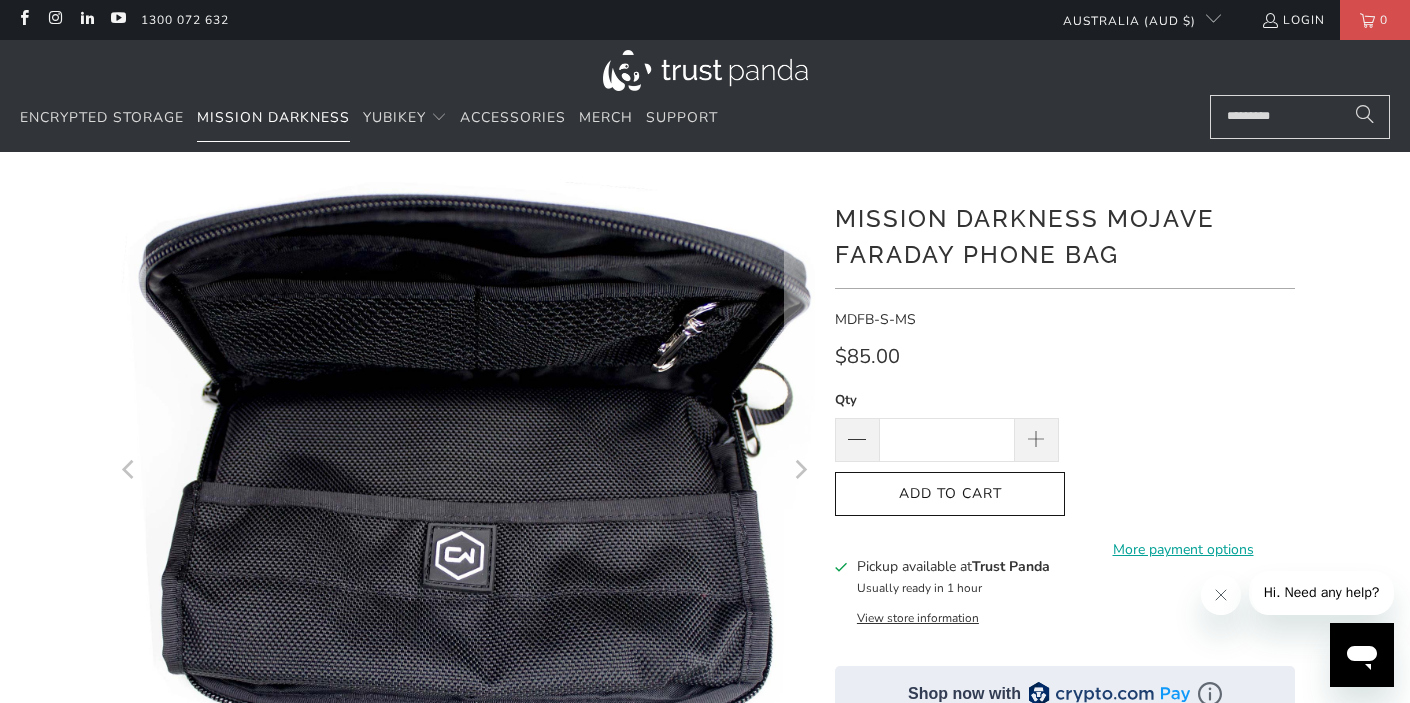 click on "Mission Darkness" at bounding box center [273, 117] 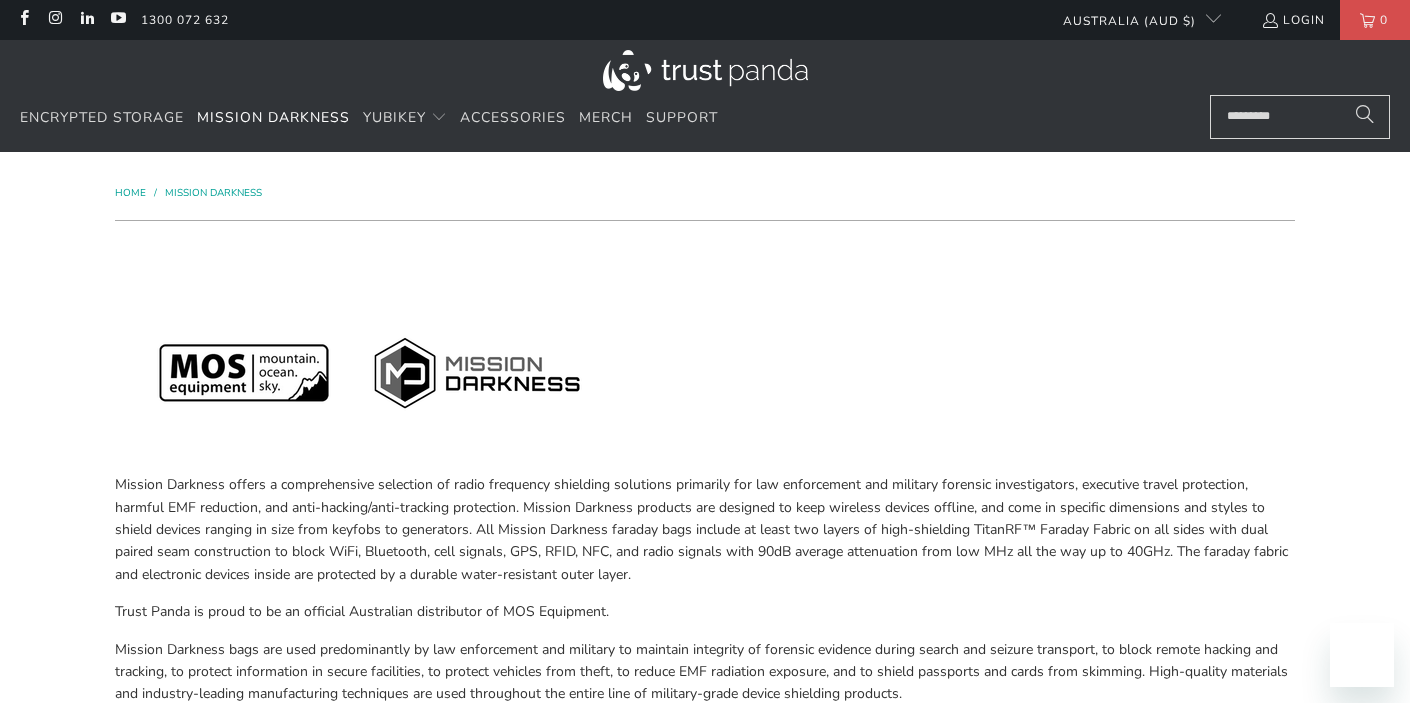 scroll, scrollTop: 0, scrollLeft: 0, axis: both 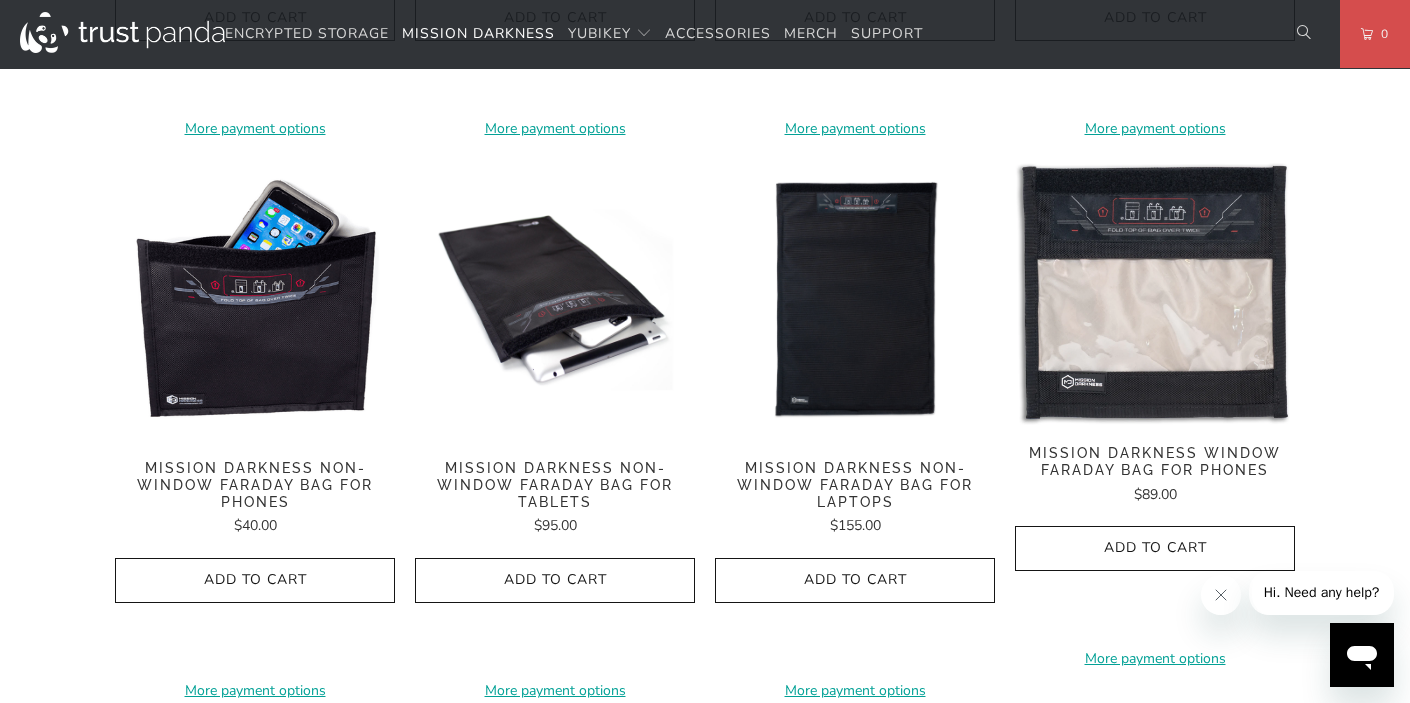 click at bounding box center [255, 300] 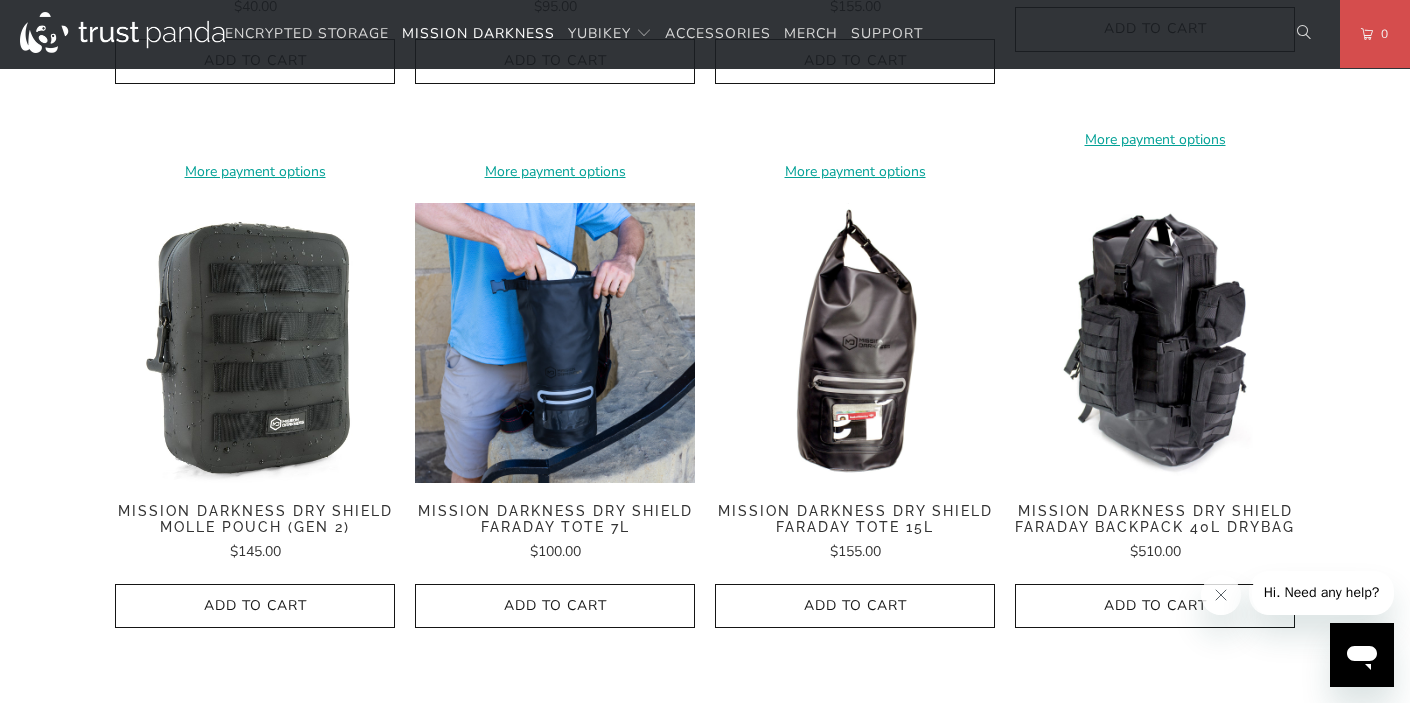 scroll, scrollTop: 1979, scrollLeft: 0, axis: vertical 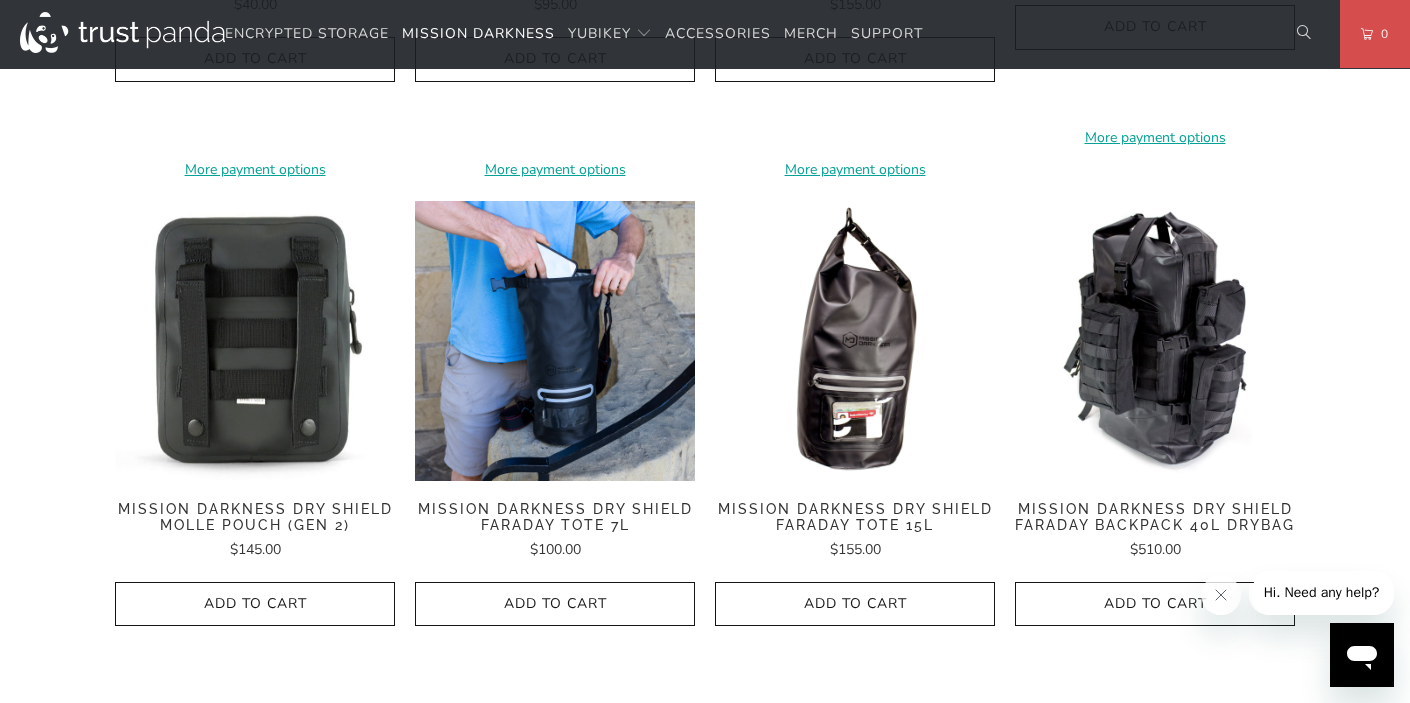 click at bounding box center [255, 341] 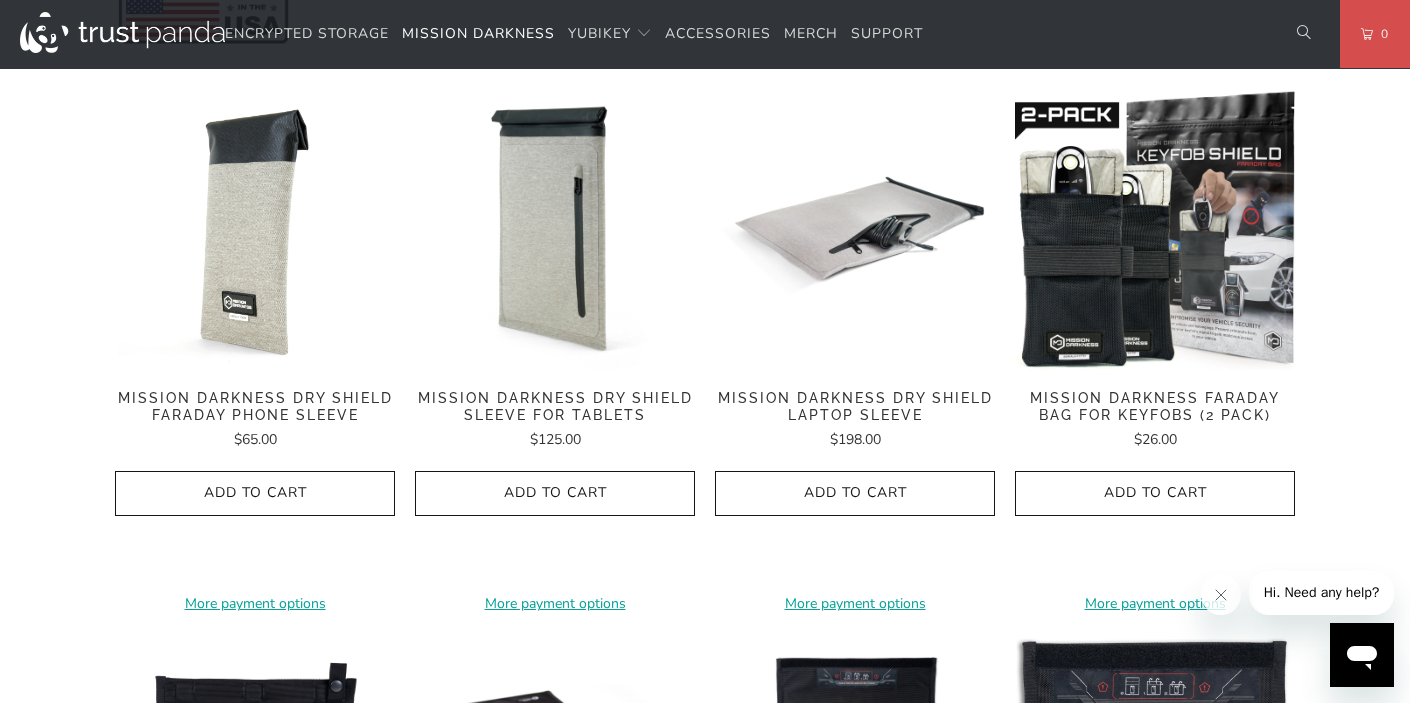 scroll, scrollTop: 978, scrollLeft: 0, axis: vertical 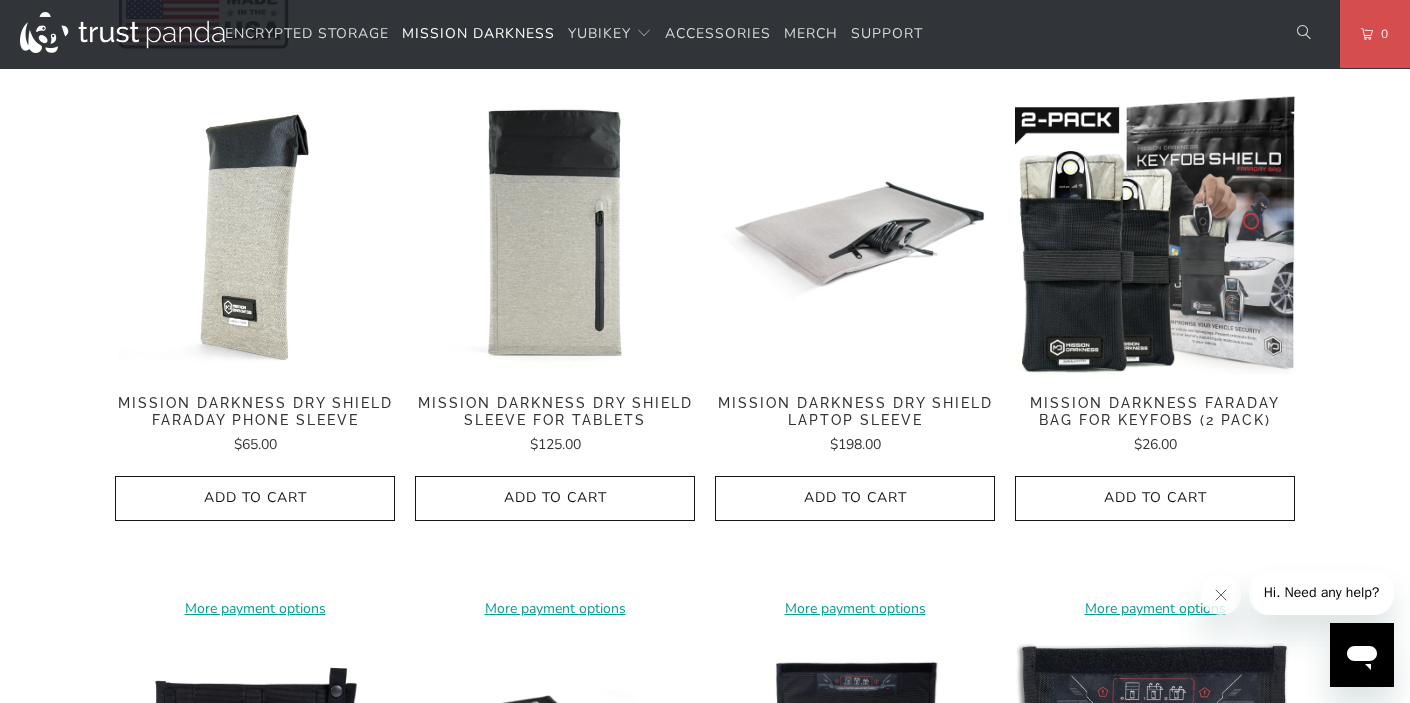 click at bounding box center [555, 235] 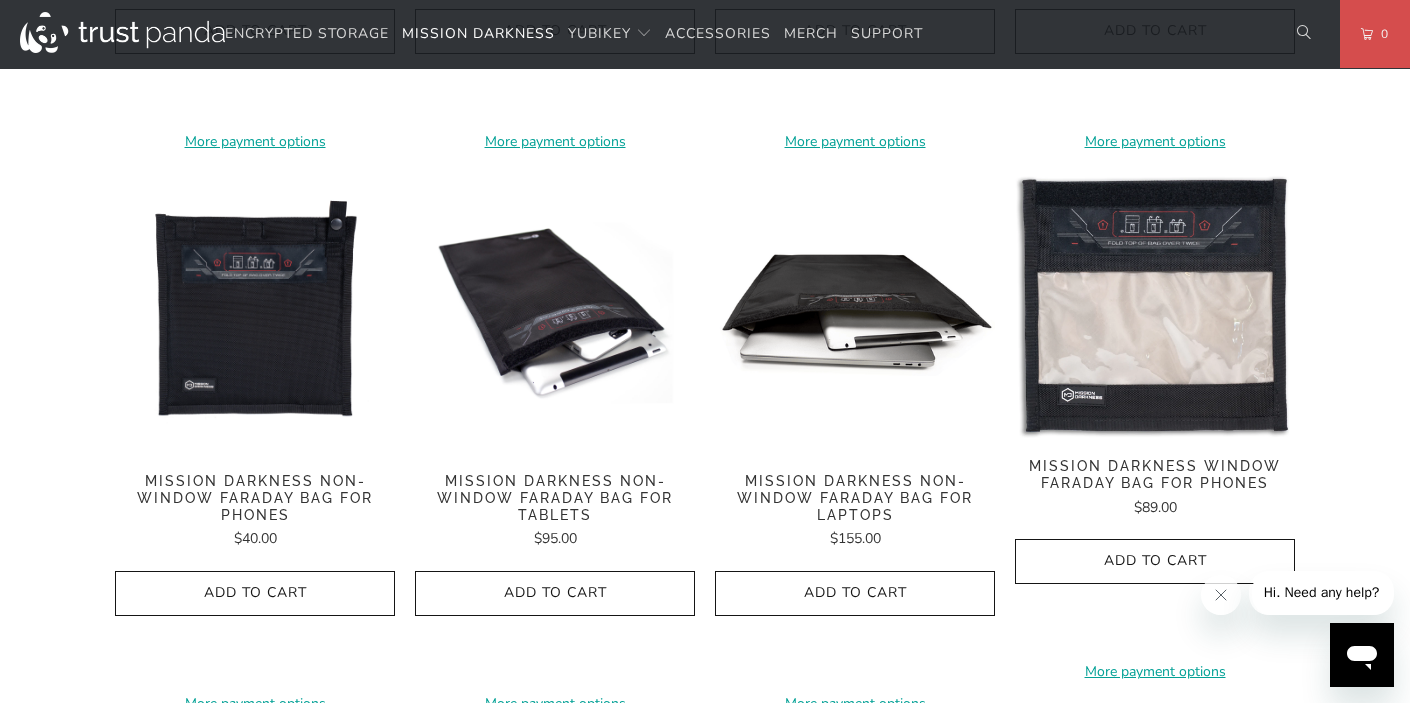 scroll, scrollTop: 1511, scrollLeft: 0, axis: vertical 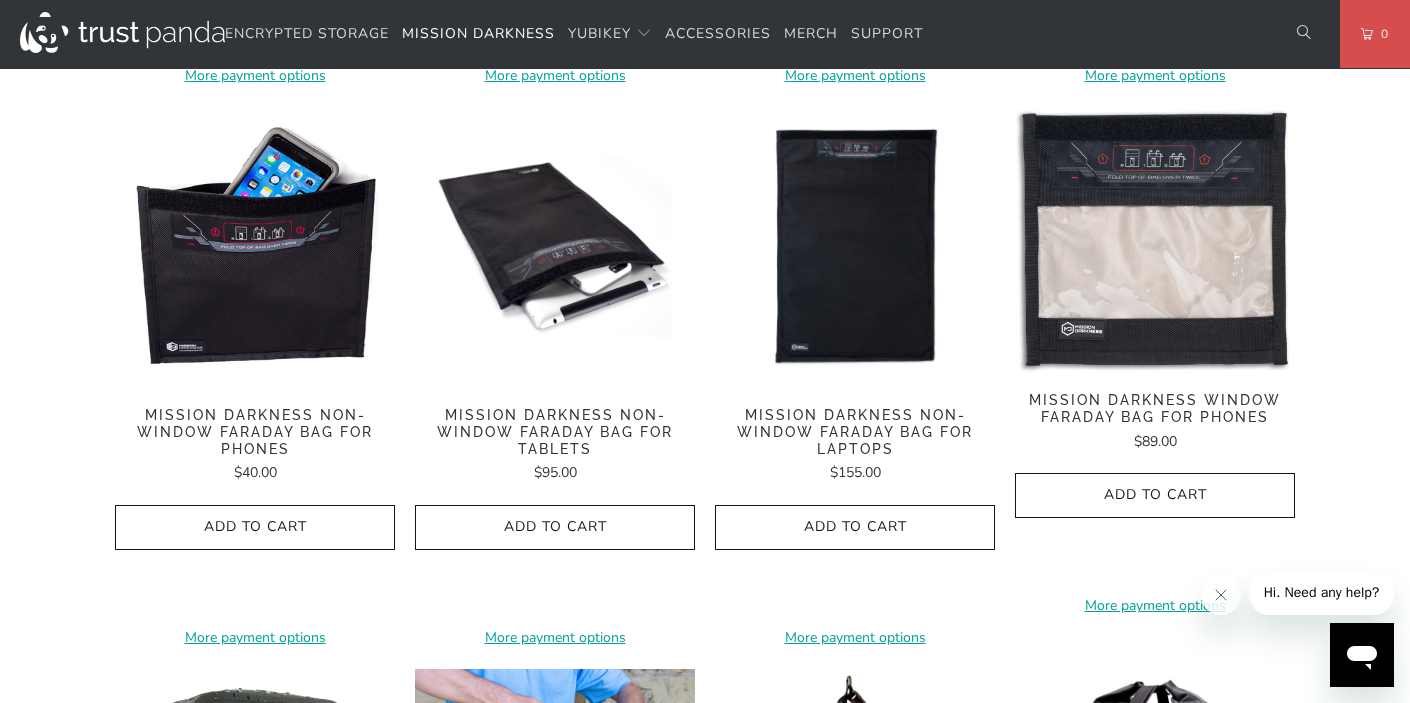click at bounding box center [255, 247] 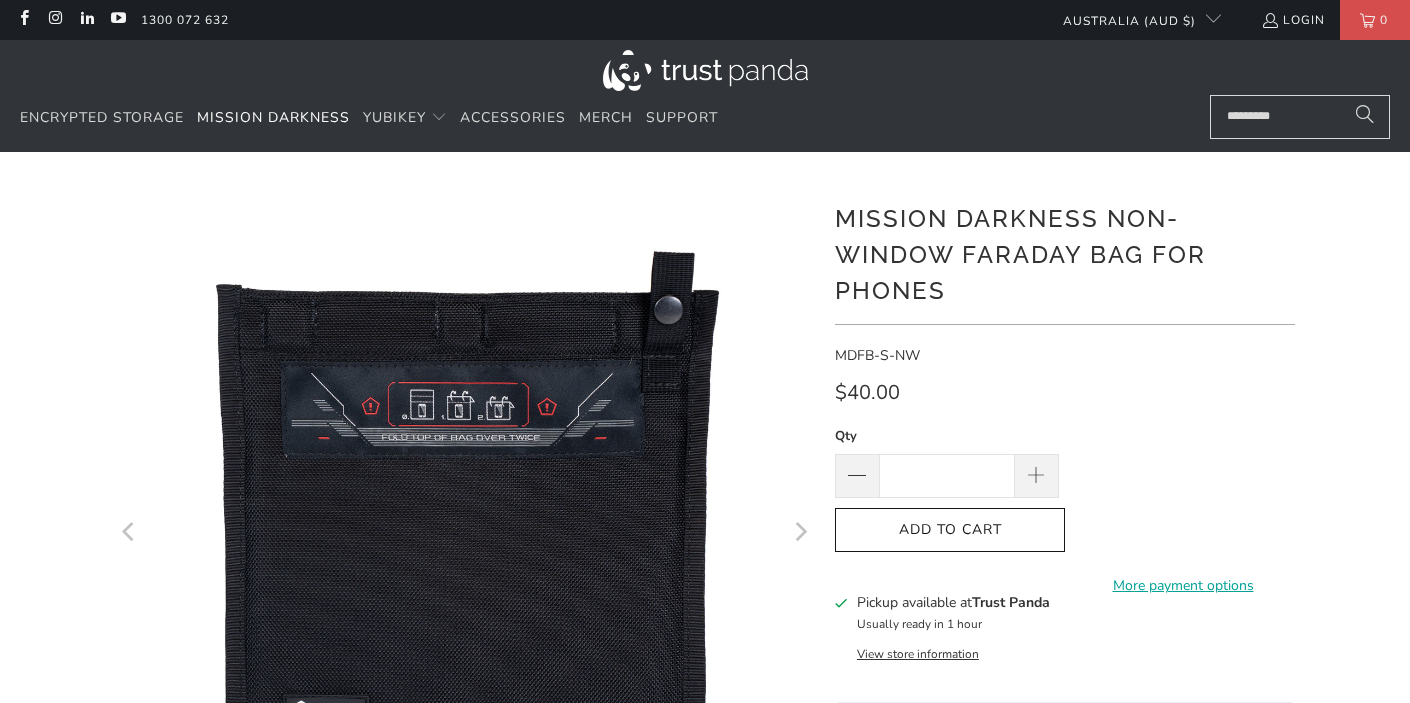 scroll, scrollTop: 0, scrollLeft: 0, axis: both 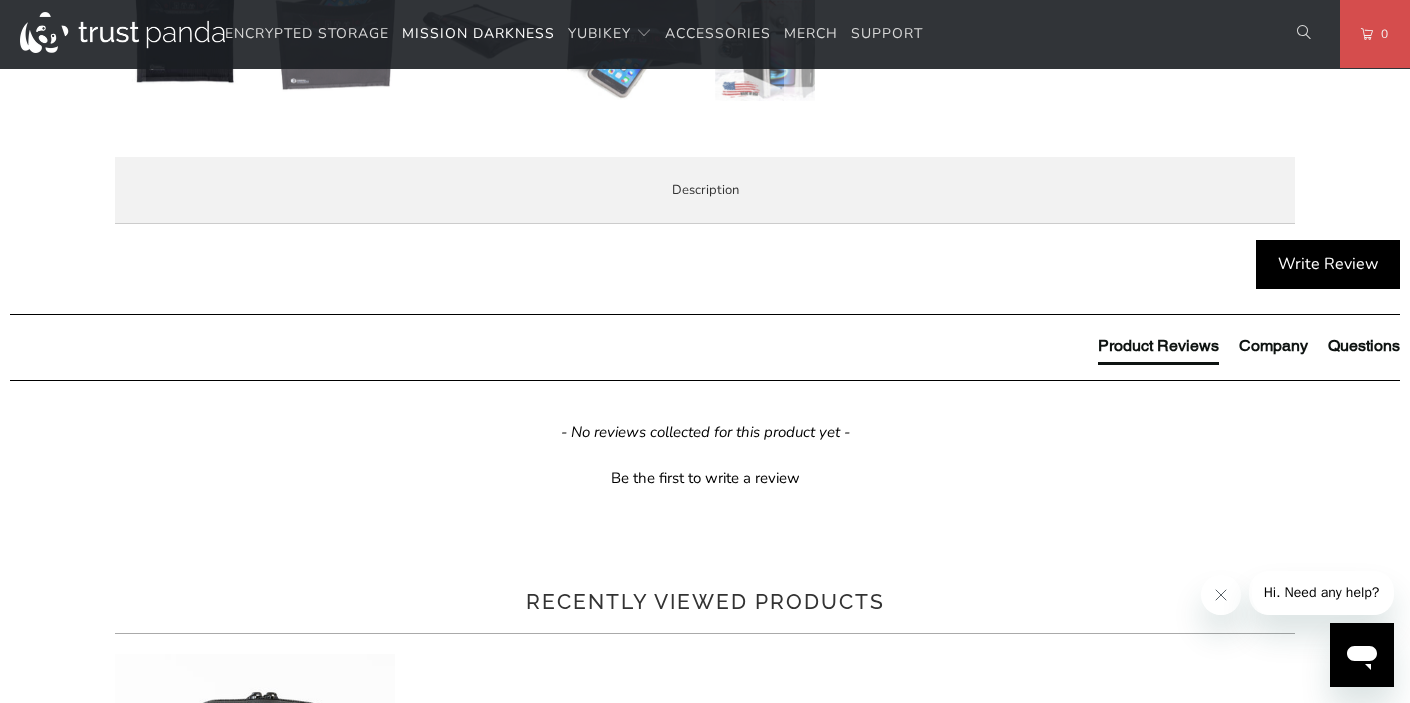 click on "Product Features" at bounding box center [0, 0] 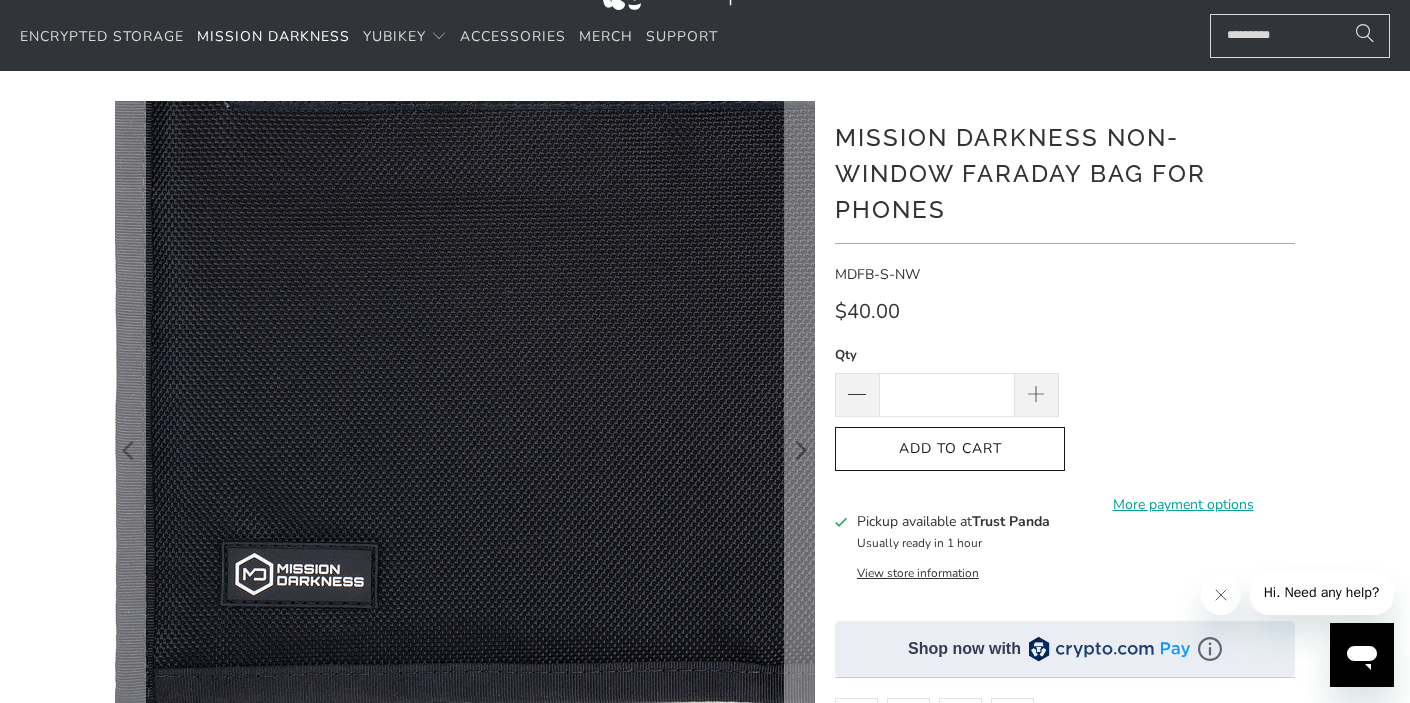scroll, scrollTop: 0, scrollLeft: 0, axis: both 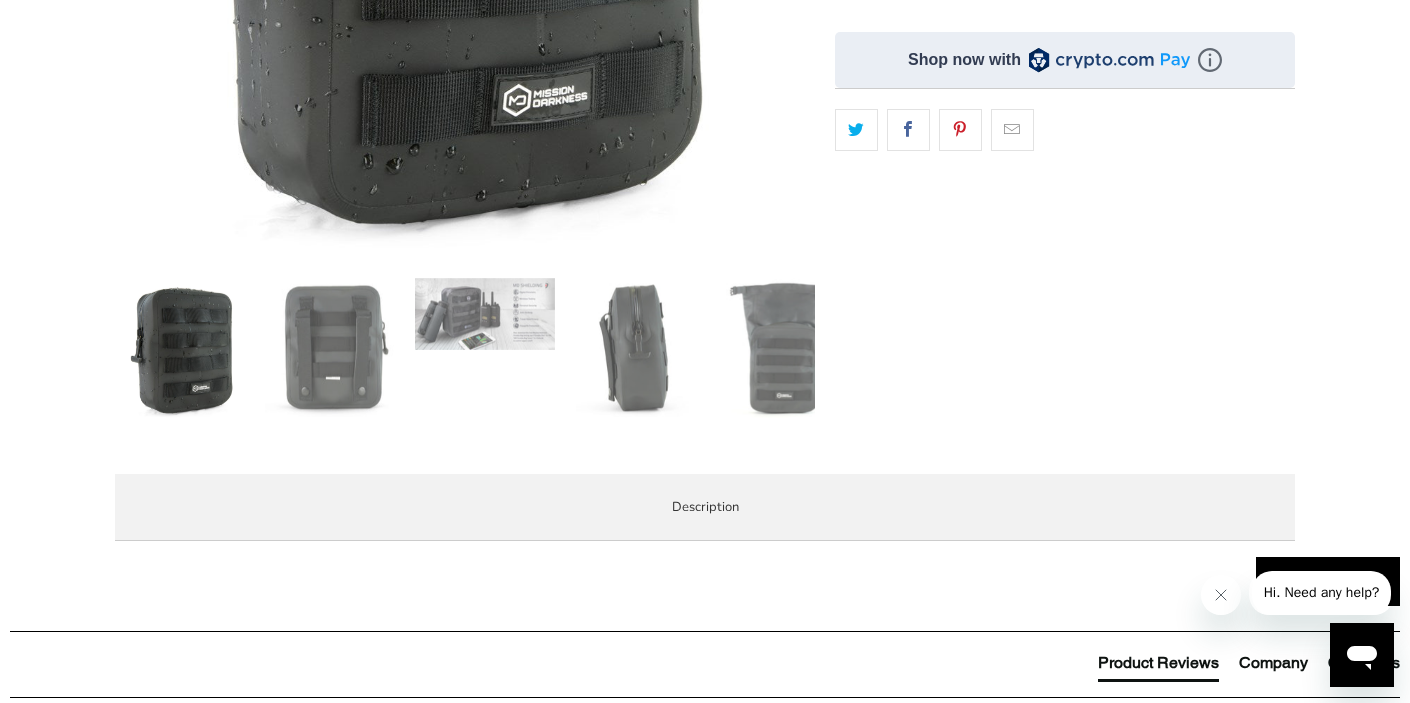click on "Product Features" at bounding box center (0, 0) 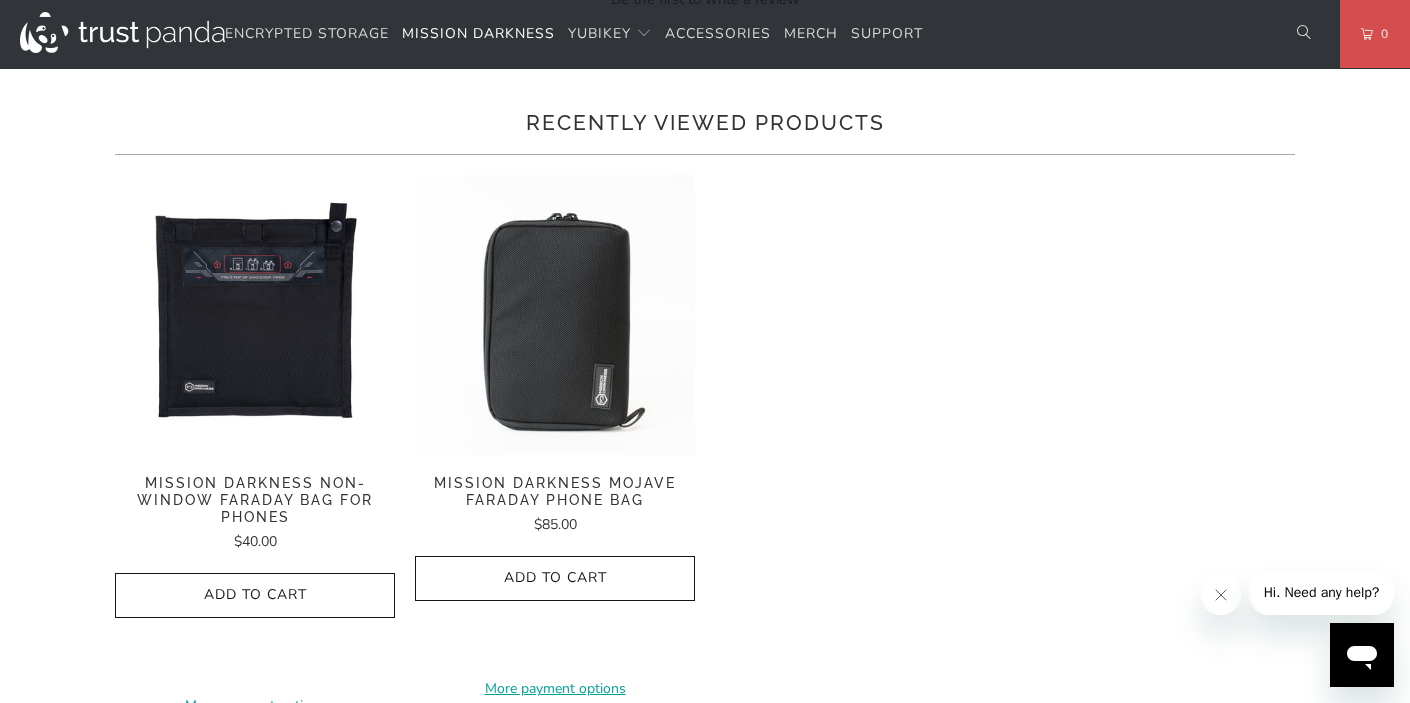 scroll, scrollTop: 1409, scrollLeft: 0, axis: vertical 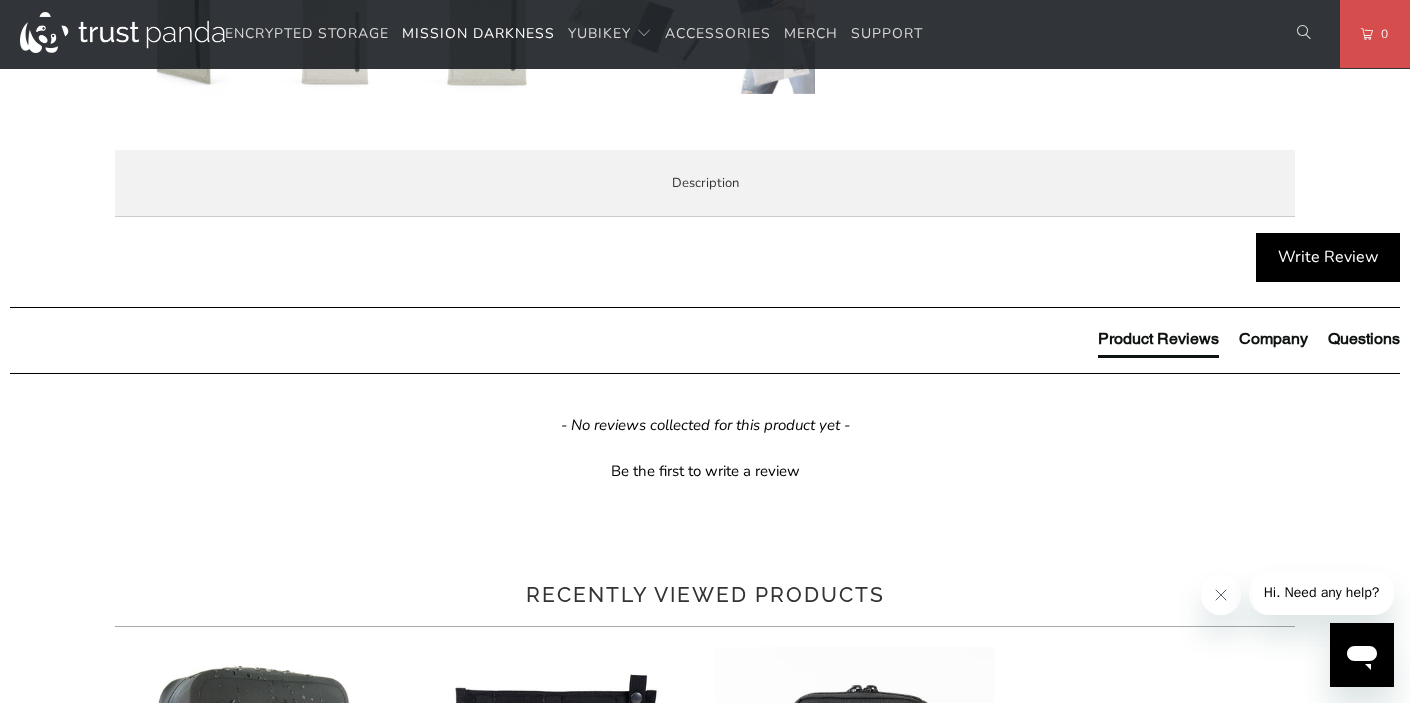 click on "Product Features" at bounding box center (0, 0) 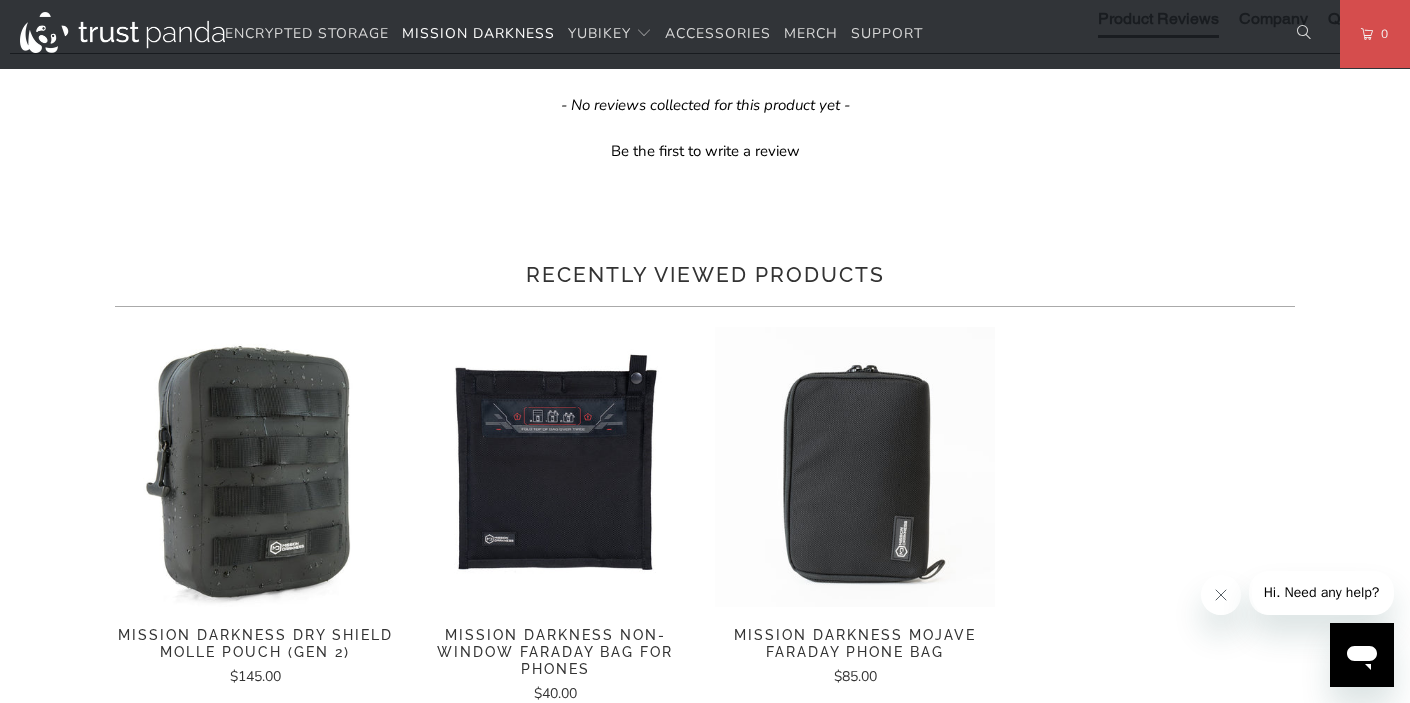 scroll, scrollTop: 1287, scrollLeft: 0, axis: vertical 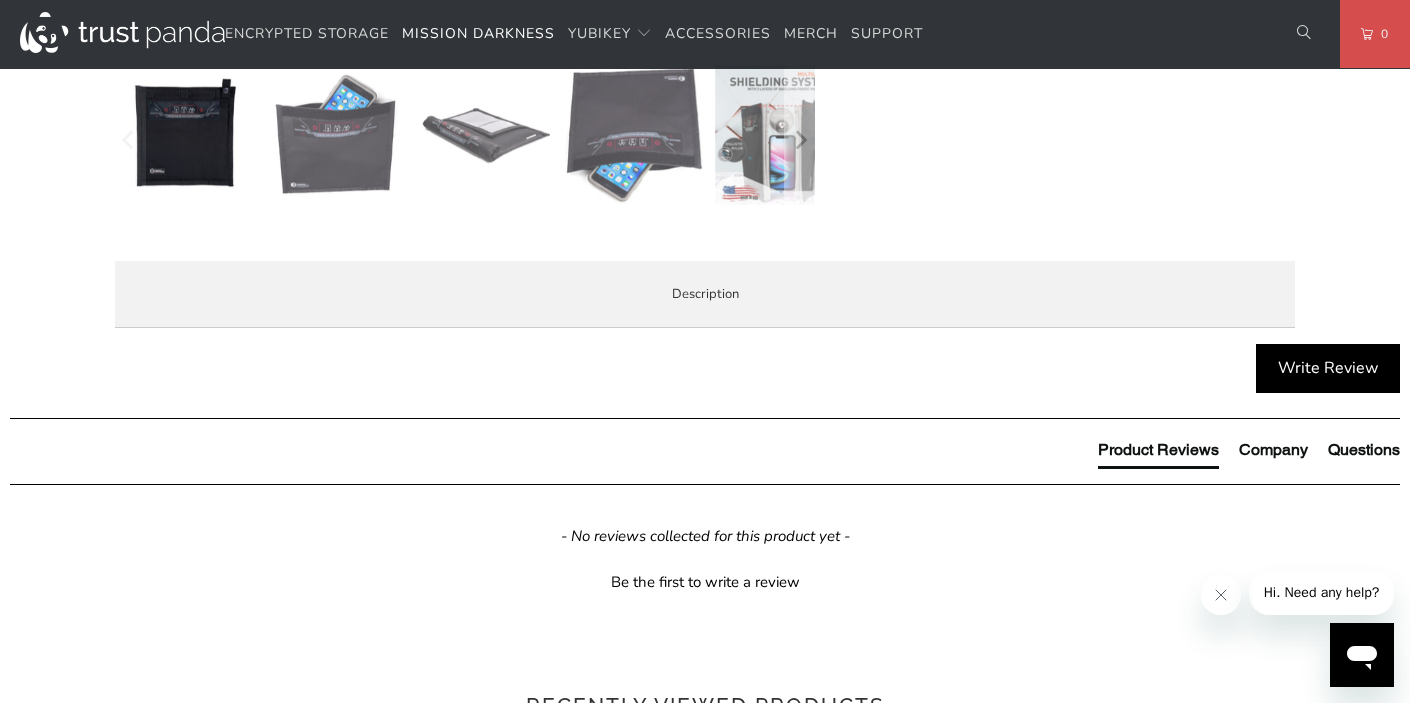 click on "Product Features" at bounding box center (0, 0) 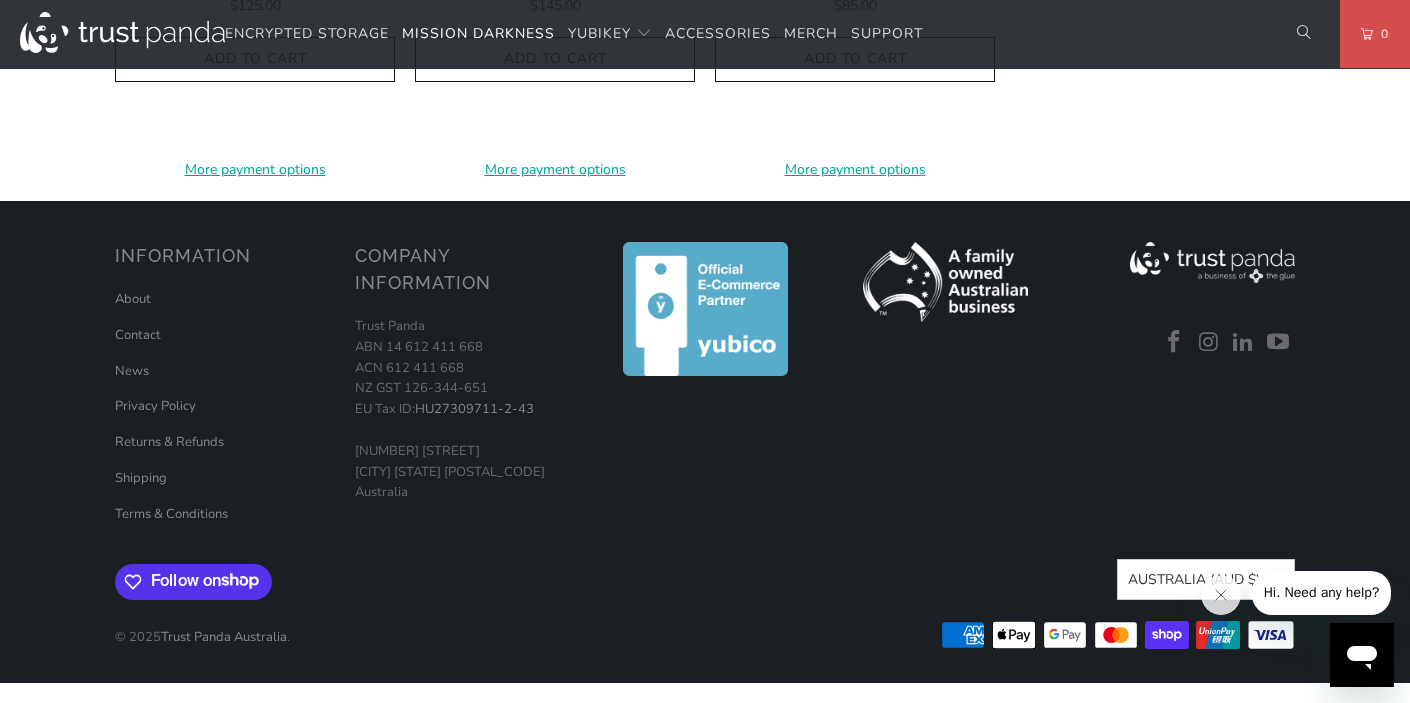scroll, scrollTop: 2447, scrollLeft: 0, axis: vertical 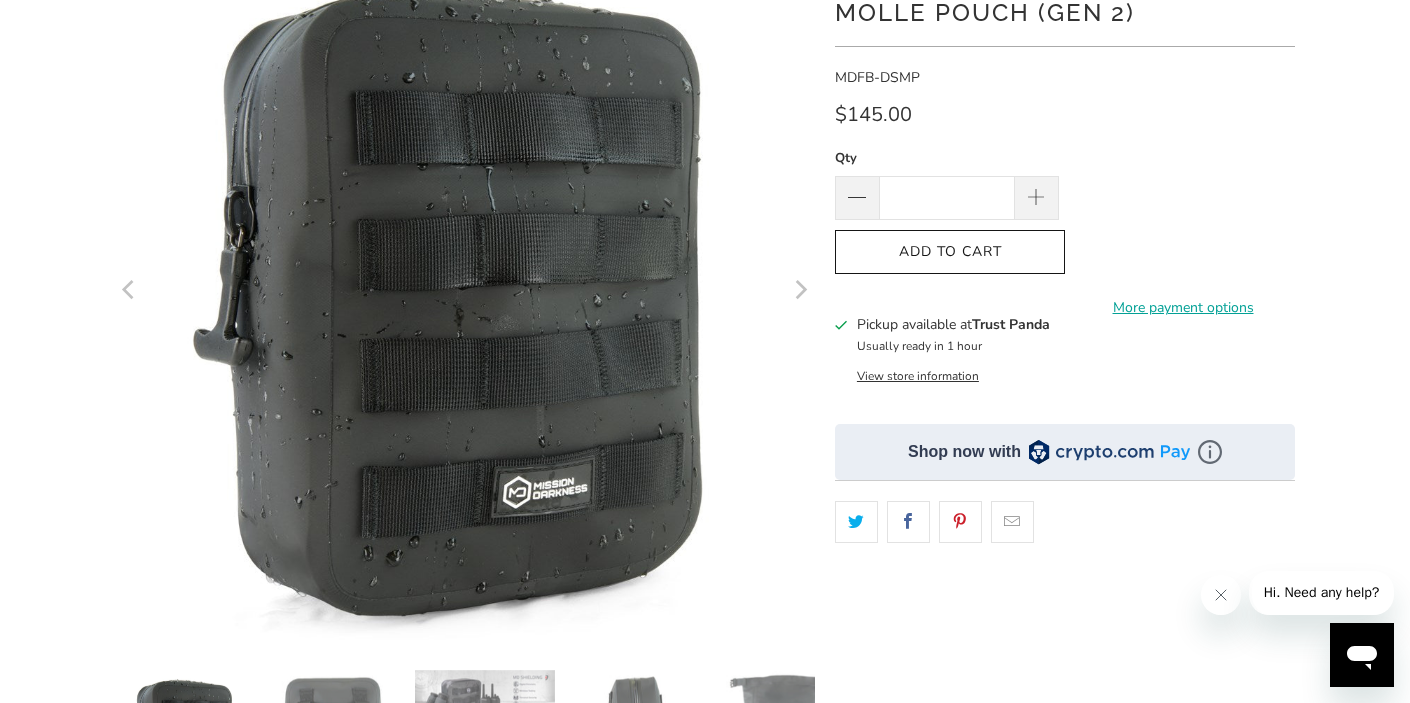 click 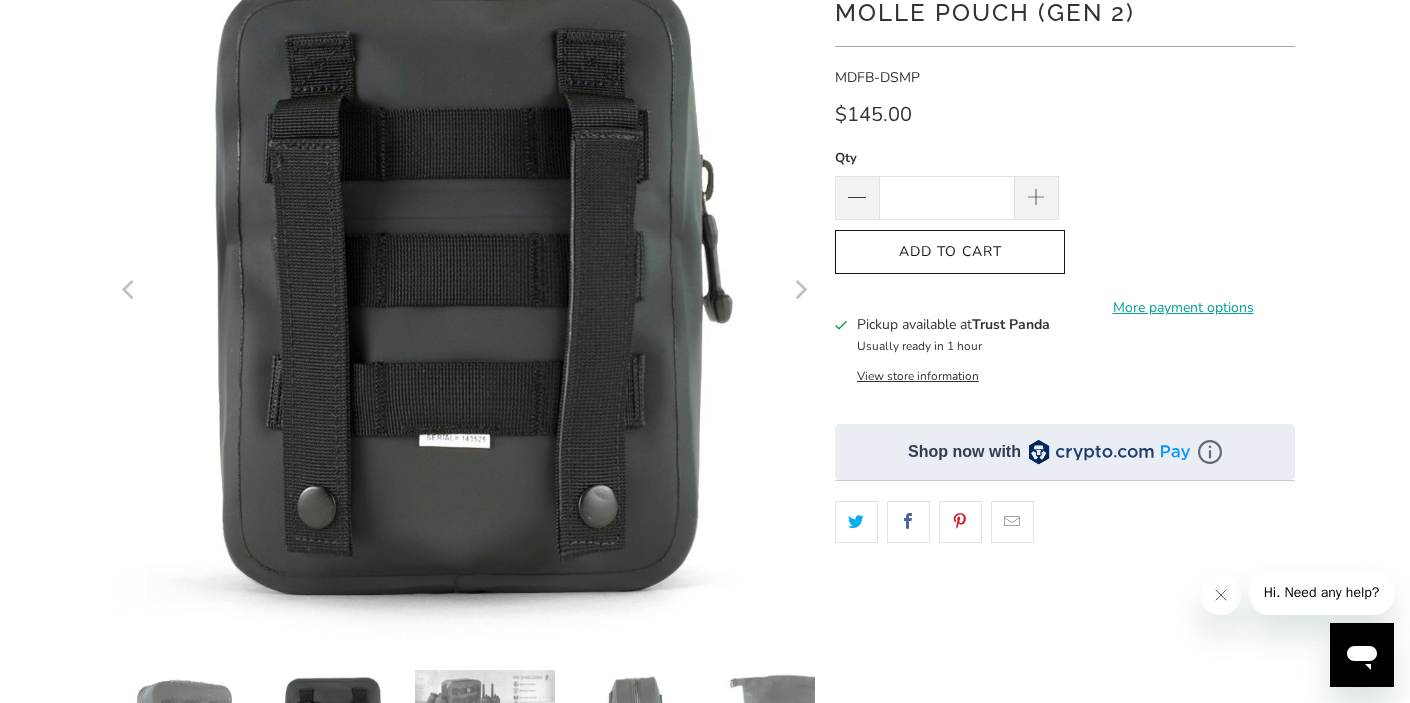click 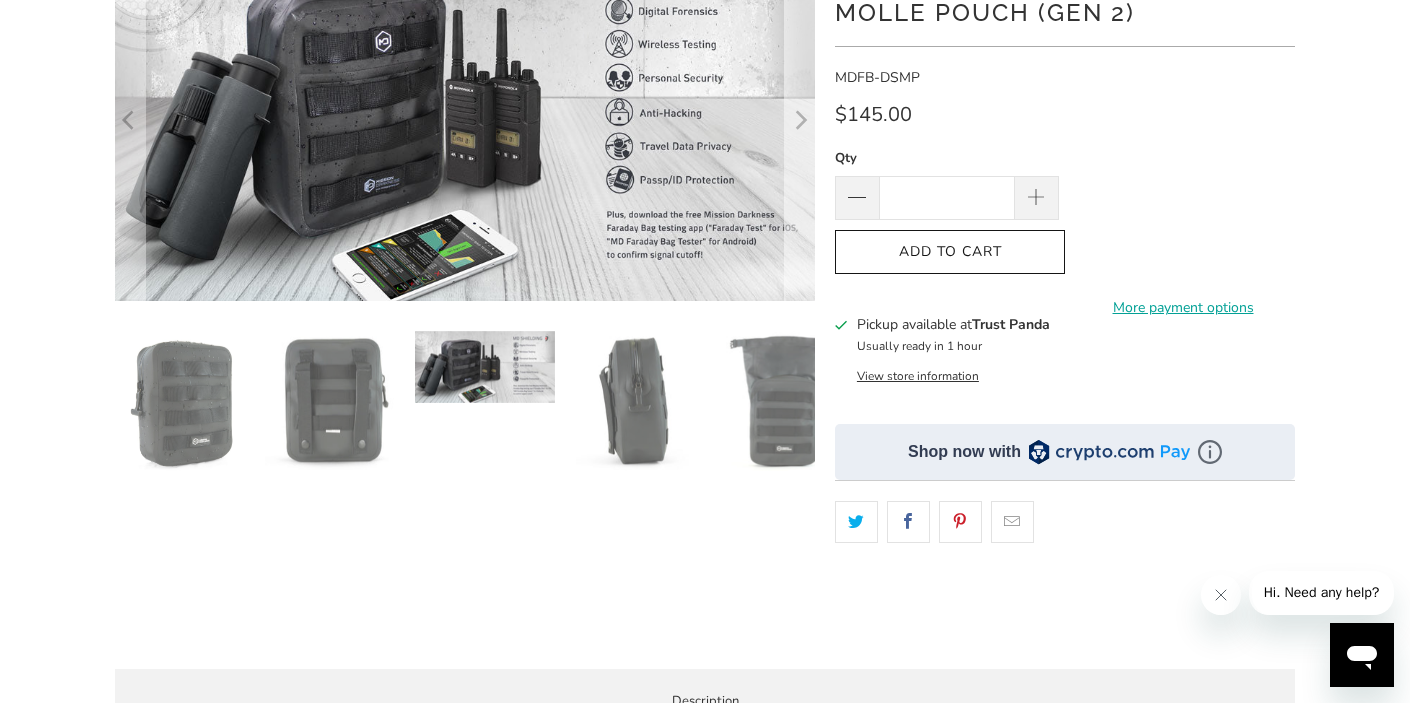 click at bounding box center [800, 120] 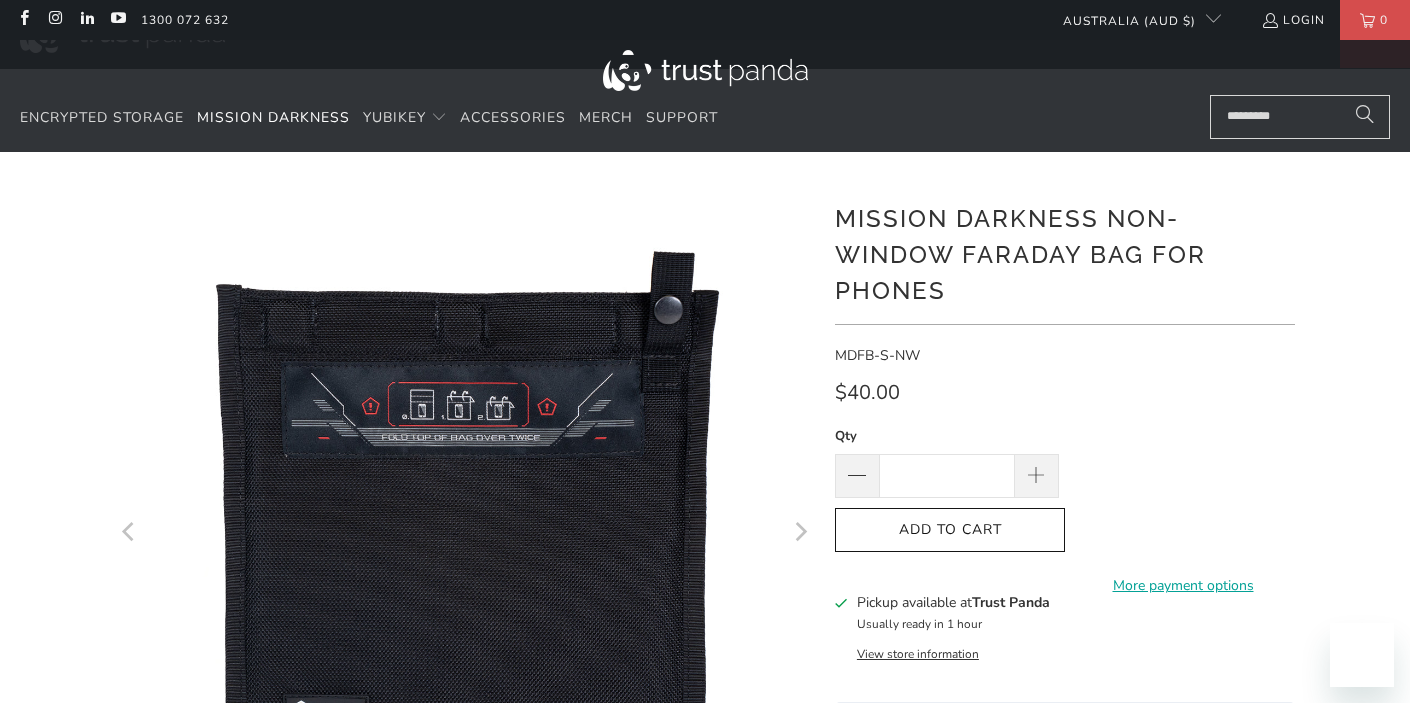 scroll, scrollTop: 1858, scrollLeft: 0, axis: vertical 